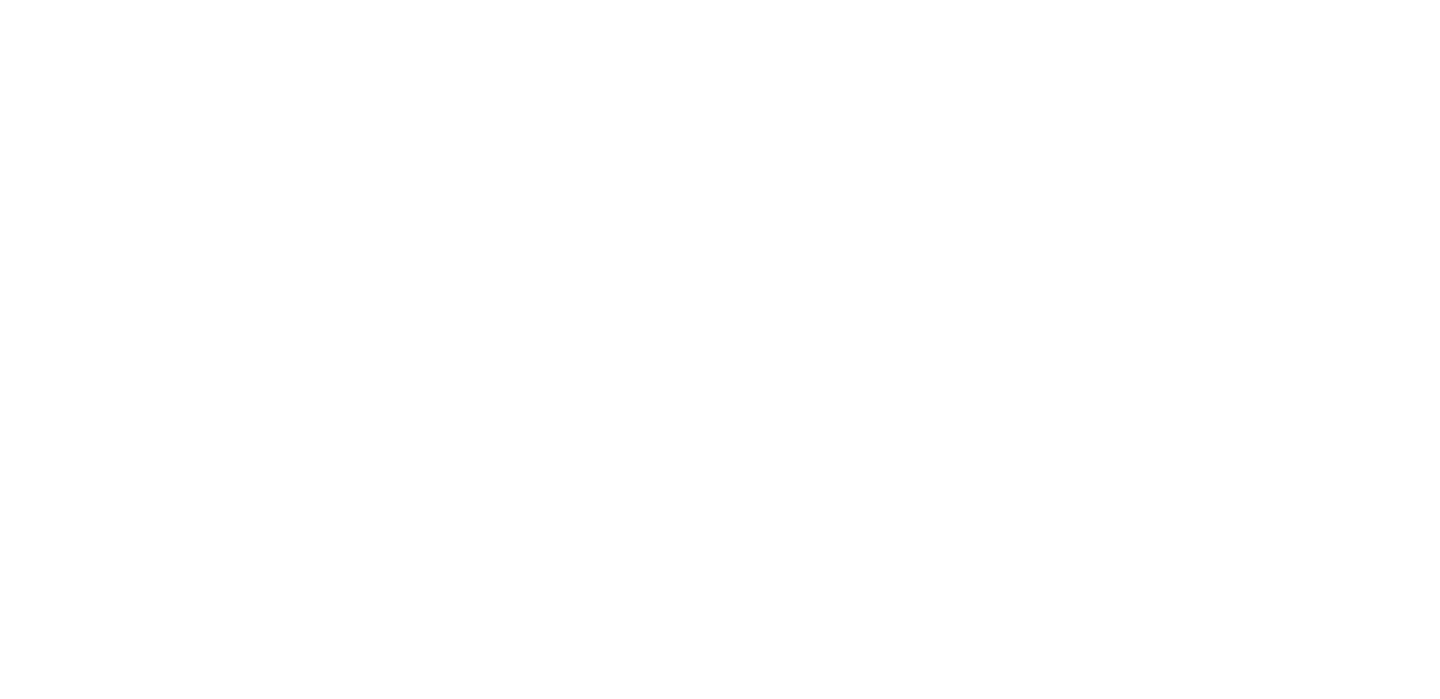 scroll, scrollTop: 0, scrollLeft: 0, axis: both 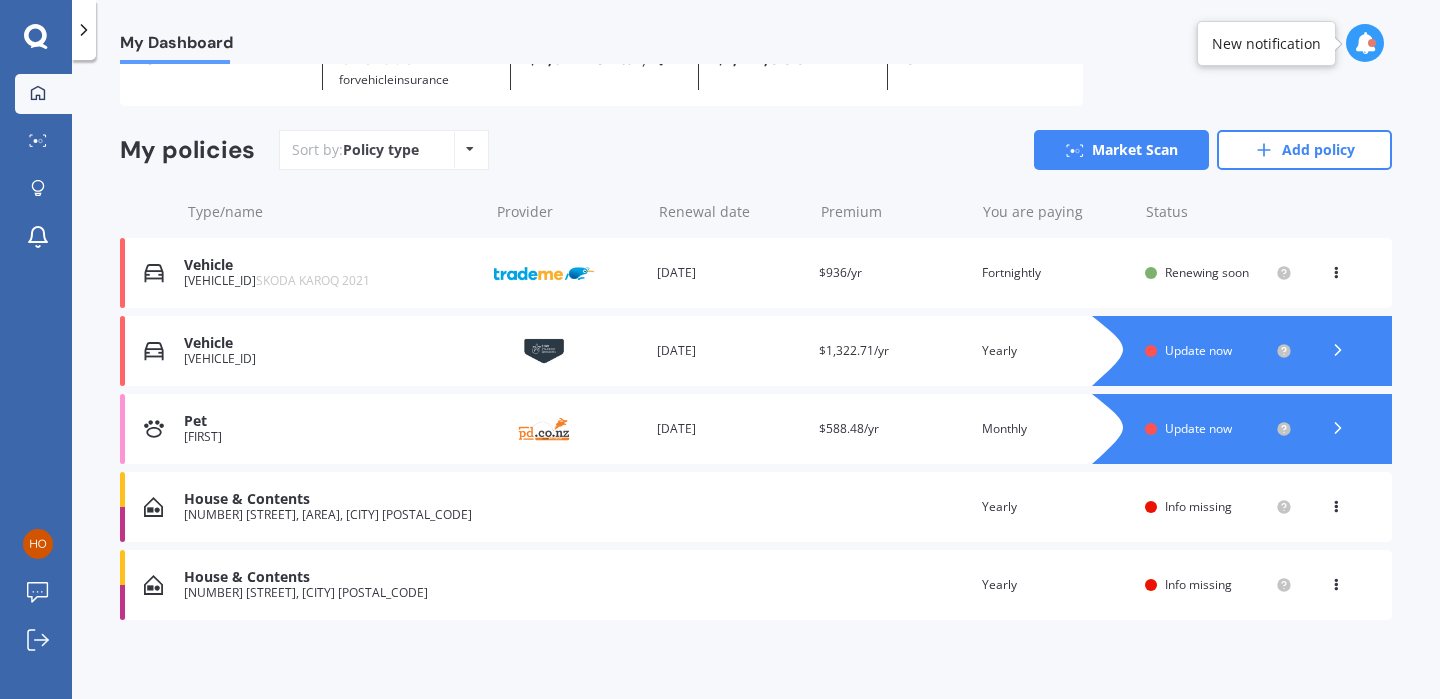 click on "Vehicle" at bounding box center [331, 265] 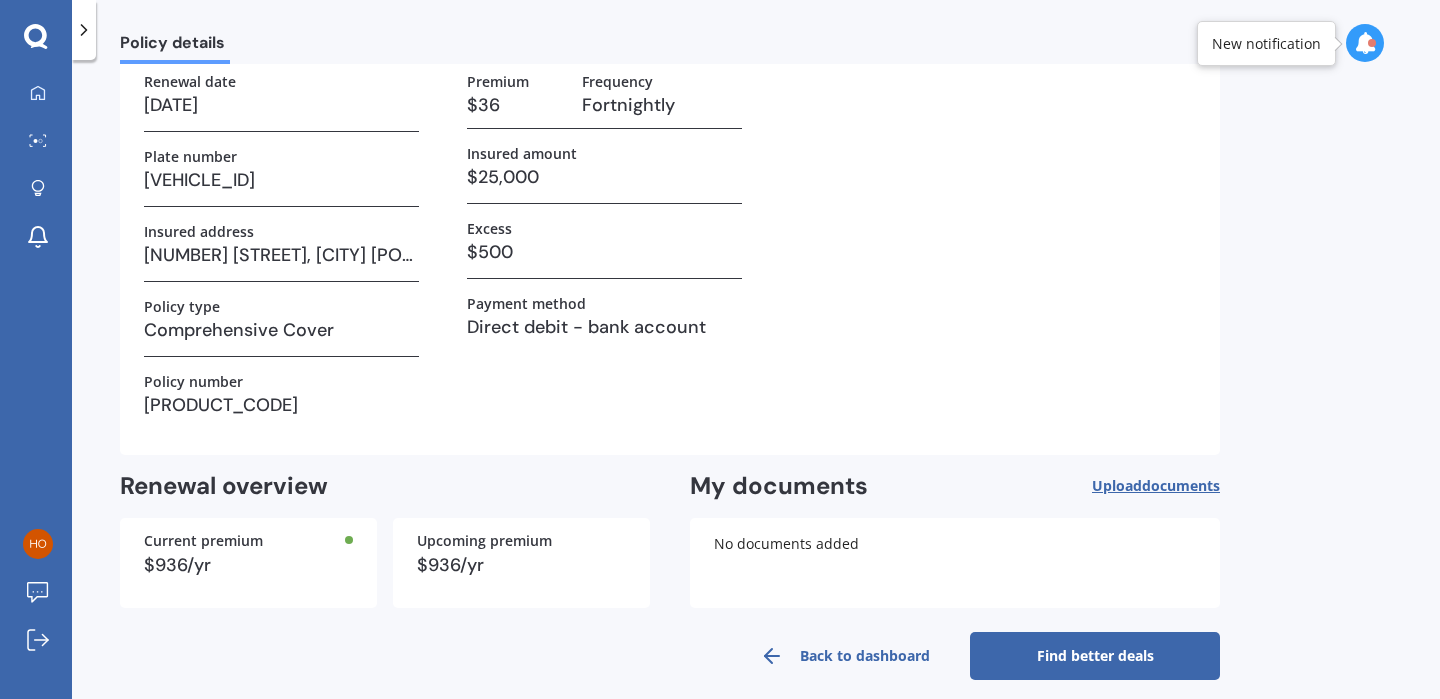 scroll, scrollTop: 142, scrollLeft: 0, axis: vertical 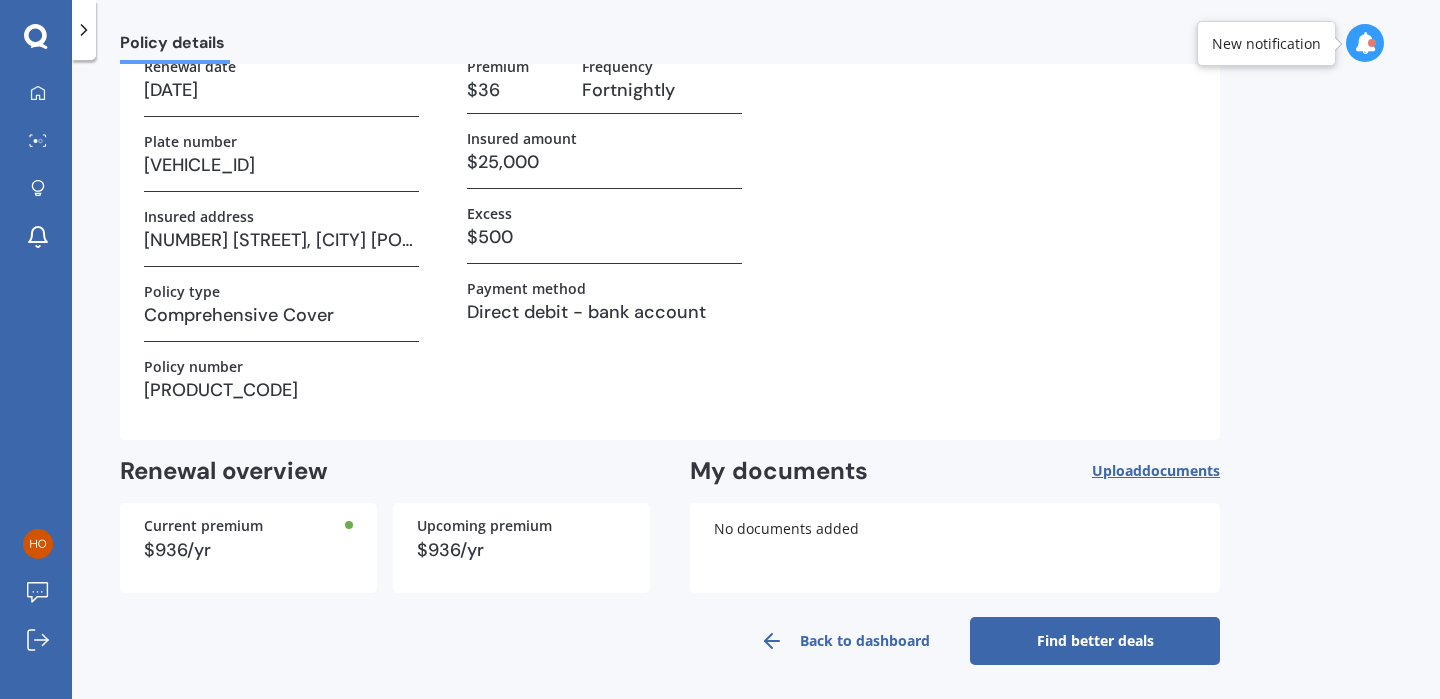 click on "Find better deals" at bounding box center [1095, 641] 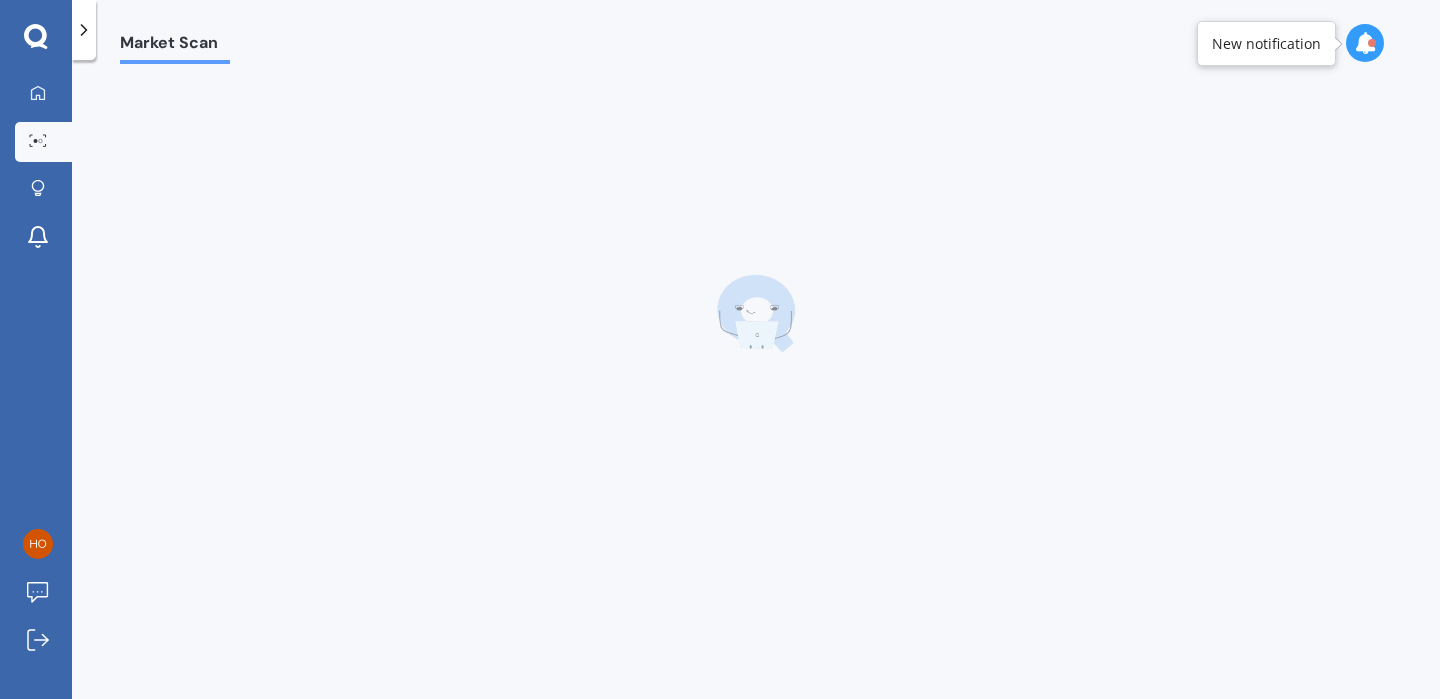 scroll, scrollTop: 0, scrollLeft: 0, axis: both 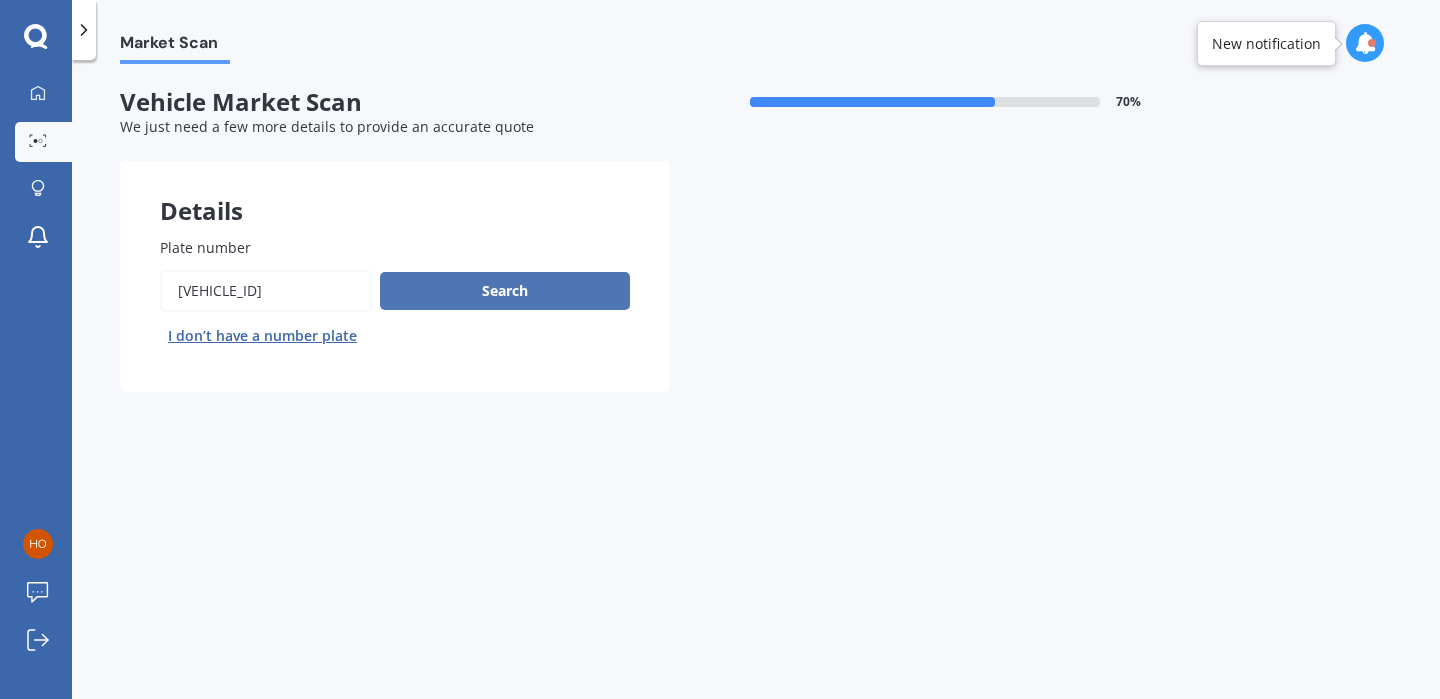 click on "Search" at bounding box center (505, 291) 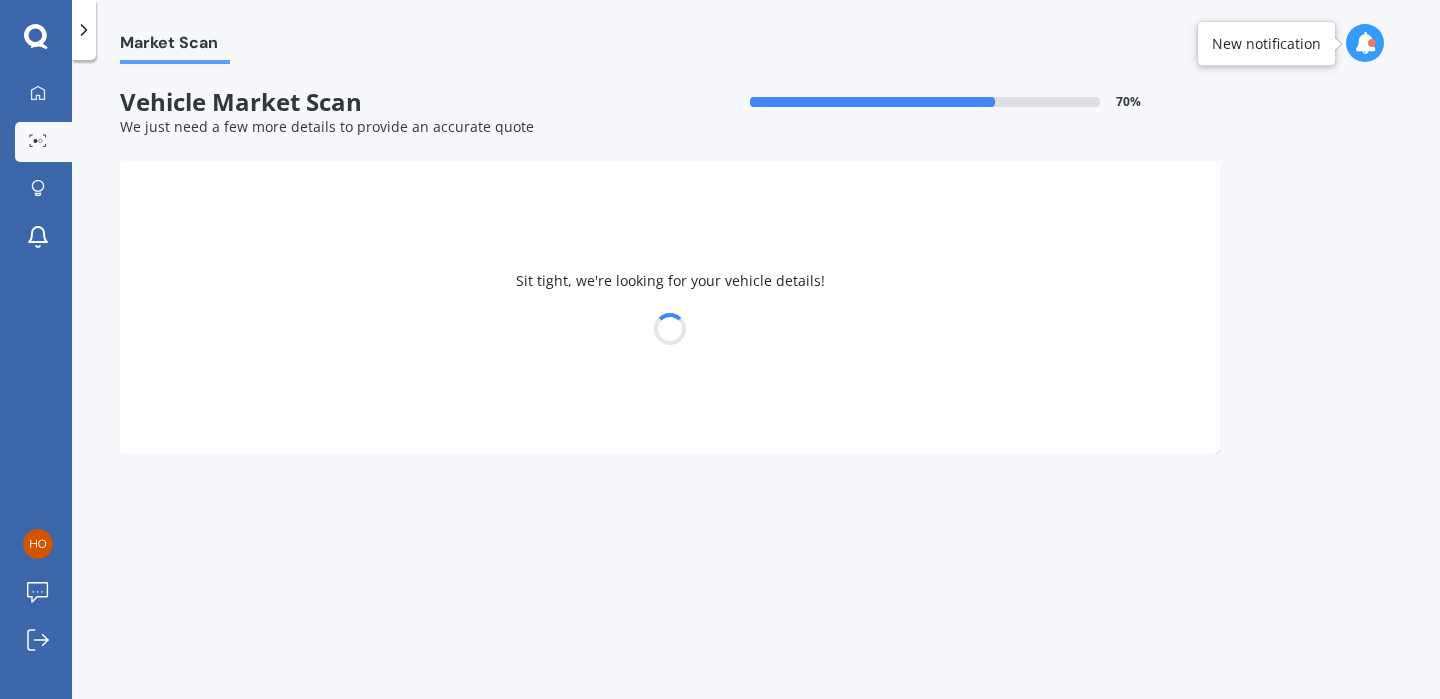 select on "SKODA" 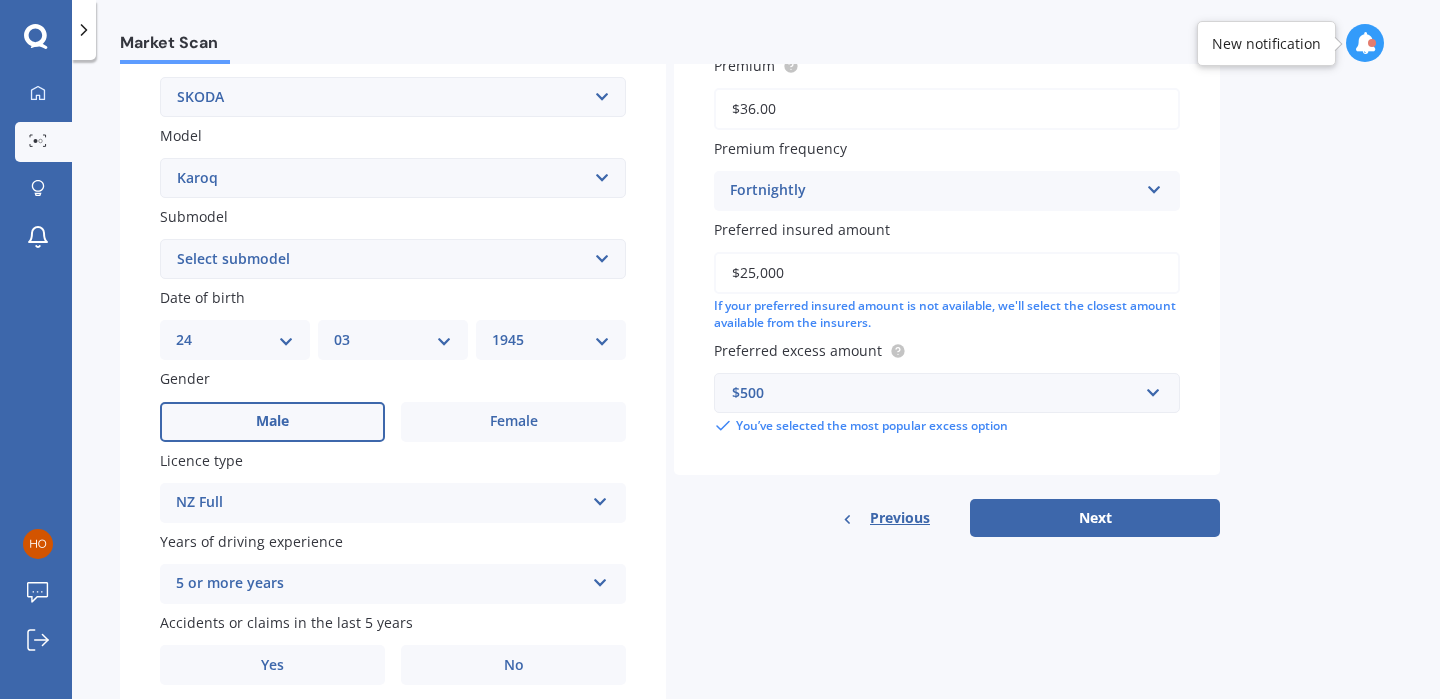 scroll, scrollTop: 429, scrollLeft: 0, axis: vertical 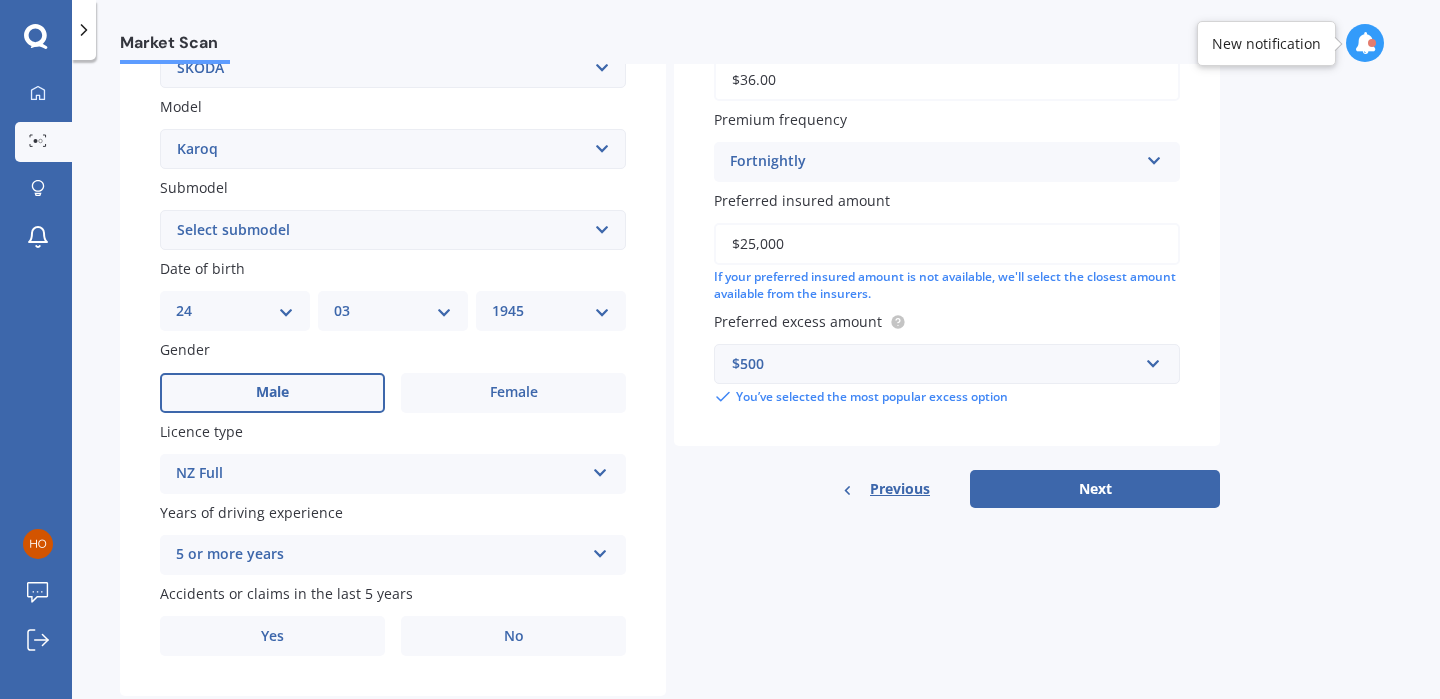 click on "Next" at bounding box center [1095, 489] 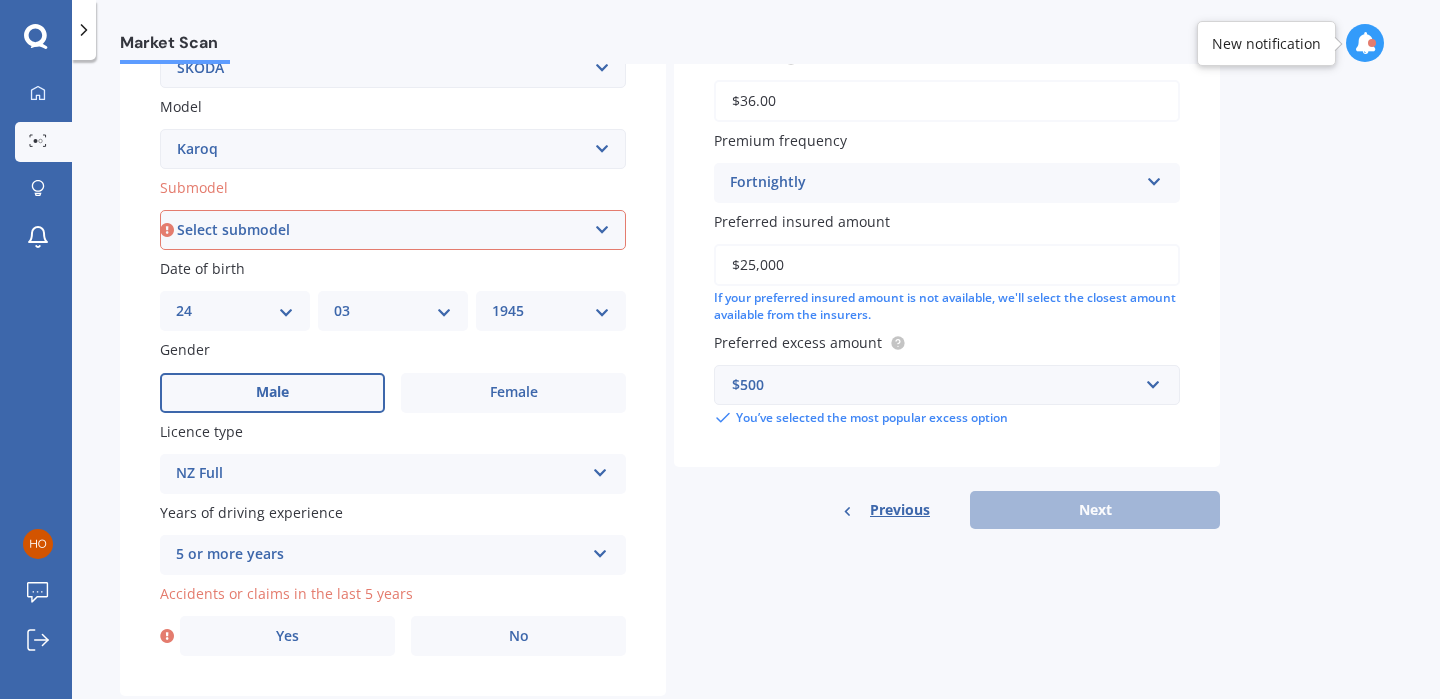select on "TSI PETROL TURBO" 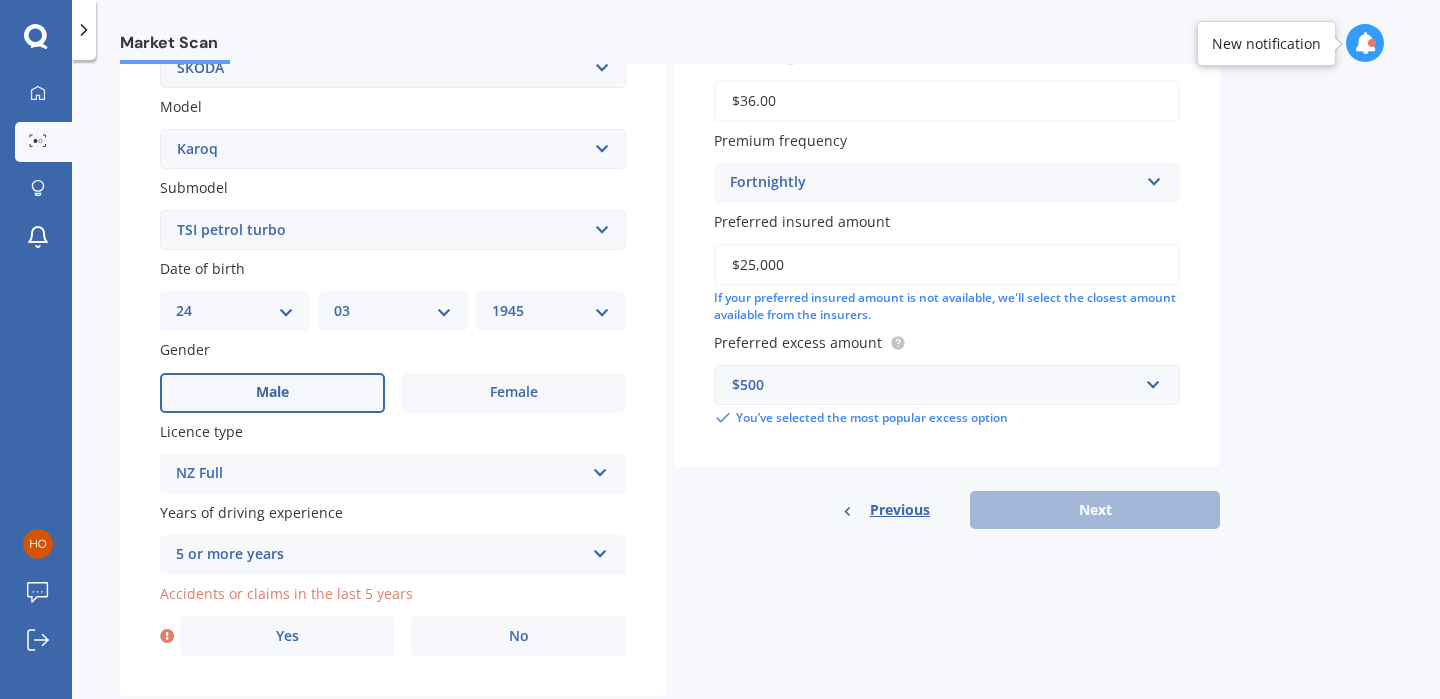 click on "Previous Next" at bounding box center [947, 510] 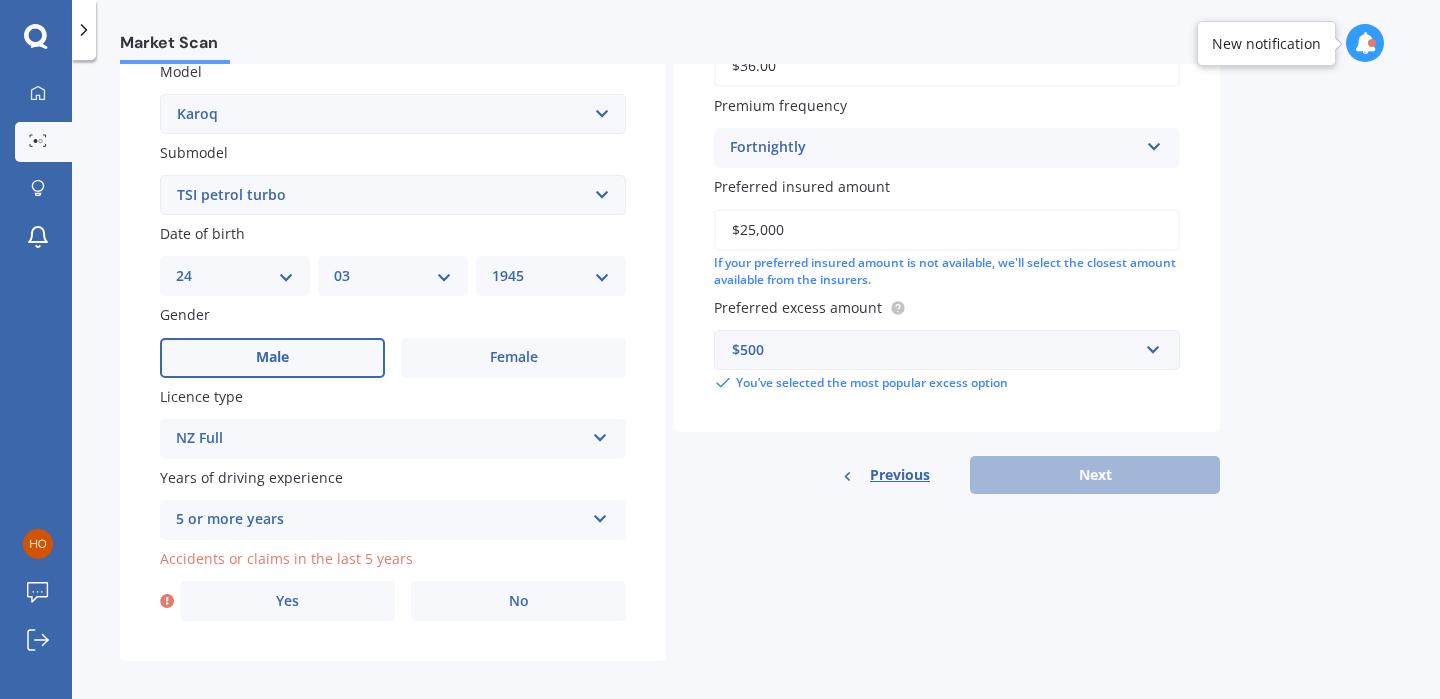 scroll, scrollTop: 471, scrollLeft: 0, axis: vertical 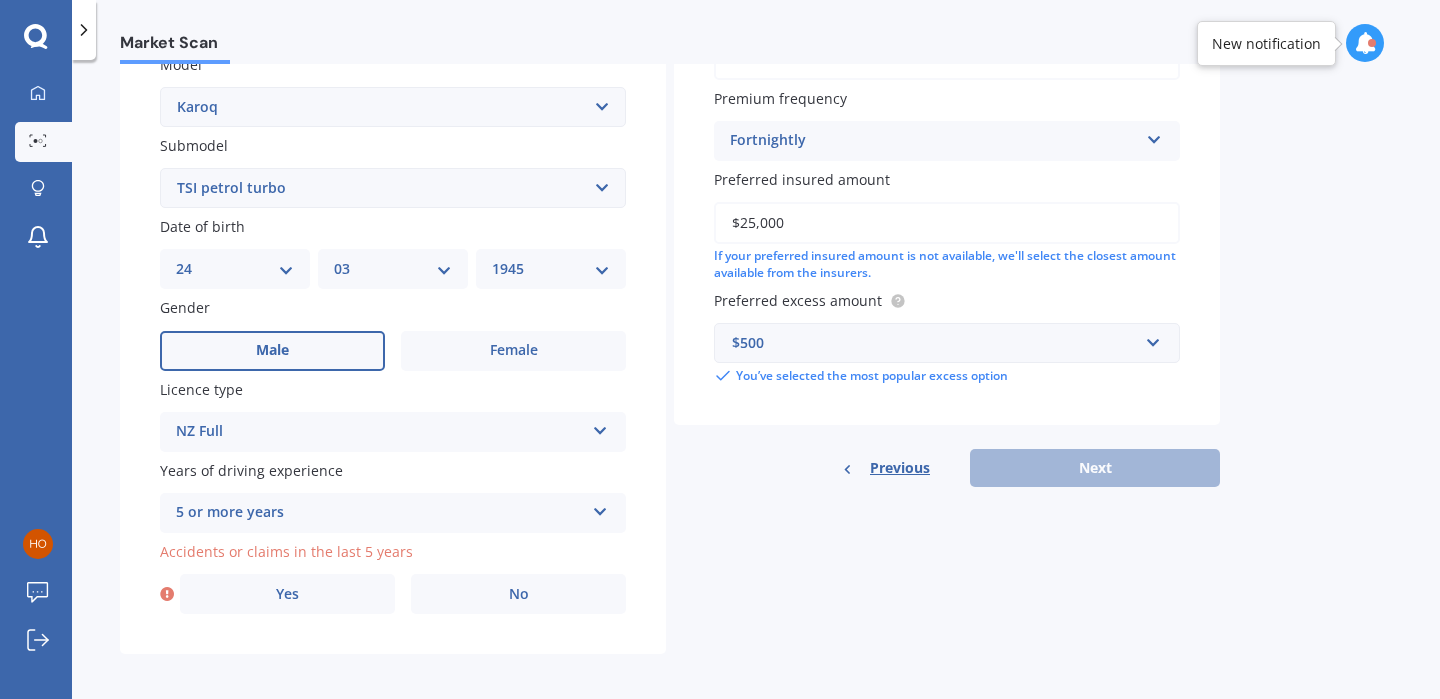 drag, startPoint x: 501, startPoint y: 584, endPoint x: 506, endPoint y: 575, distance: 10.29563 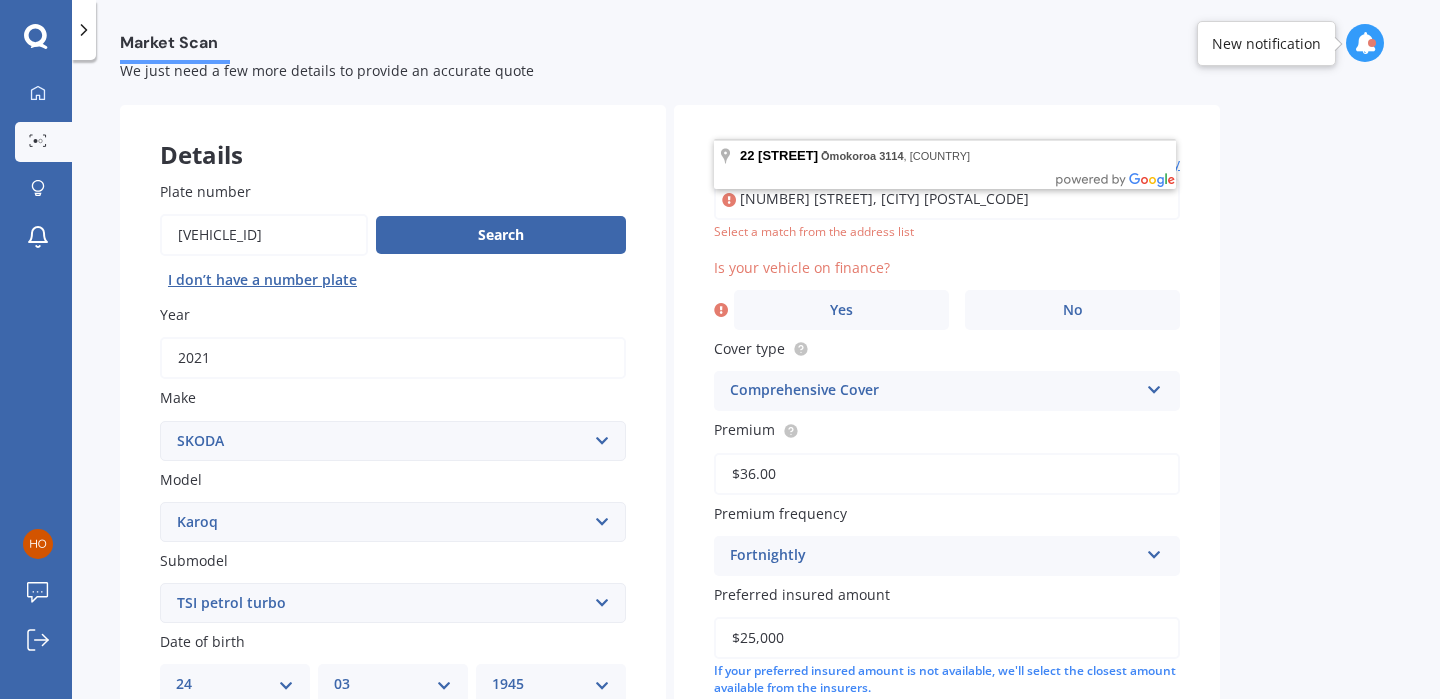 scroll, scrollTop: 0, scrollLeft: 0, axis: both 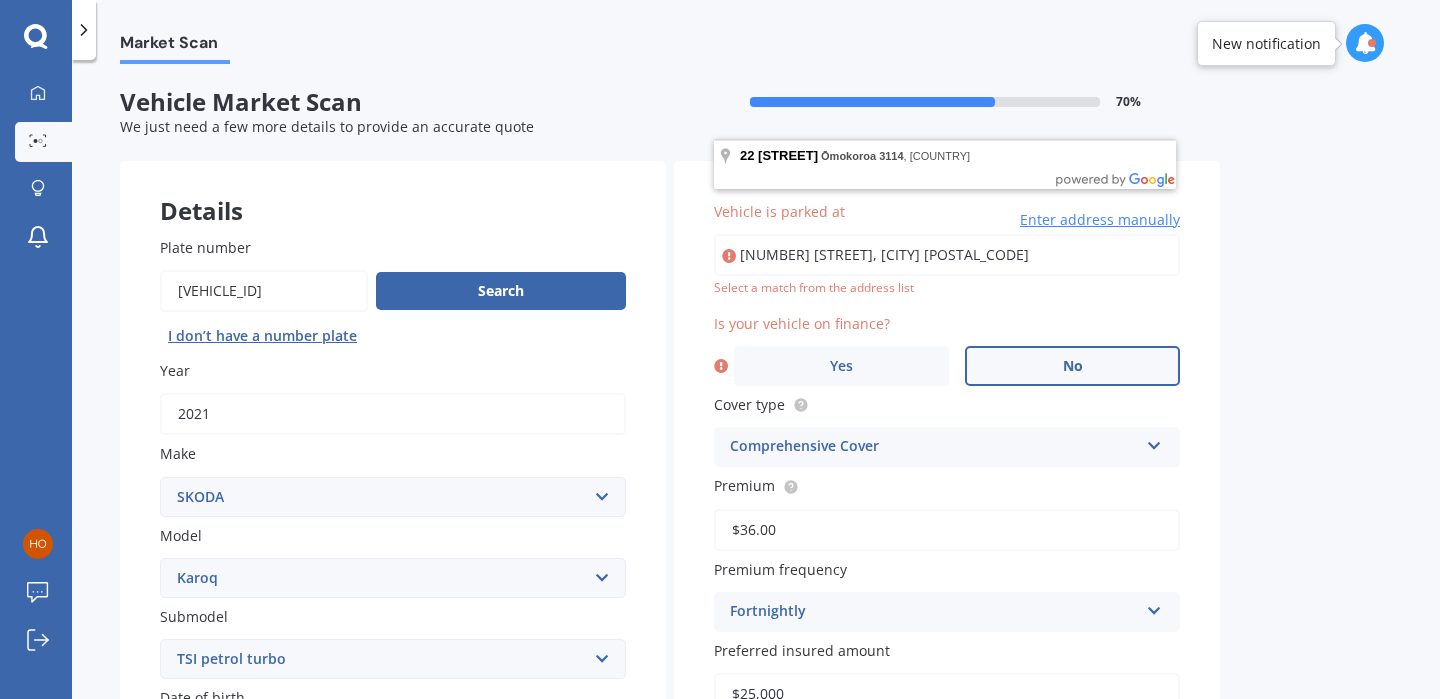 click on "No" at bounding box center [1073, 366] 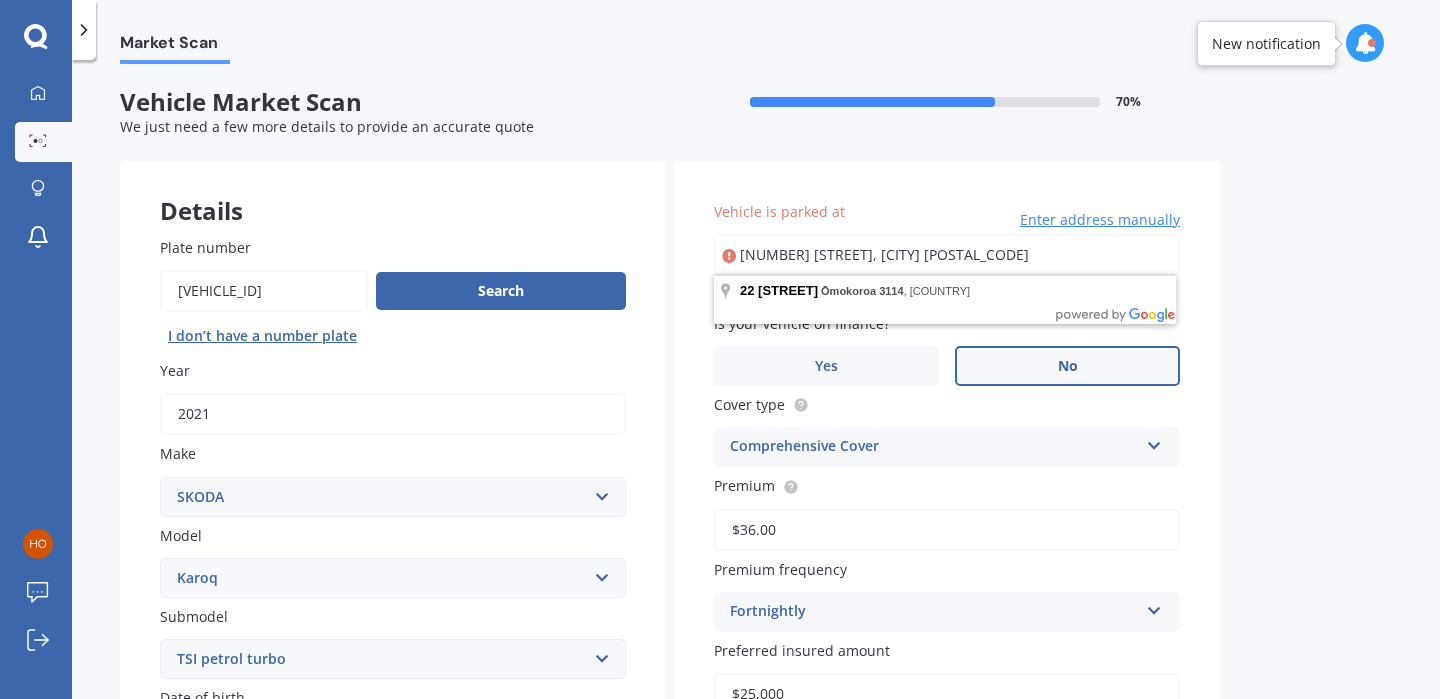 click on "[NUMBER] [STREET], [CITY] [POSTAL_CODE]" at bounding box center [947, 255] 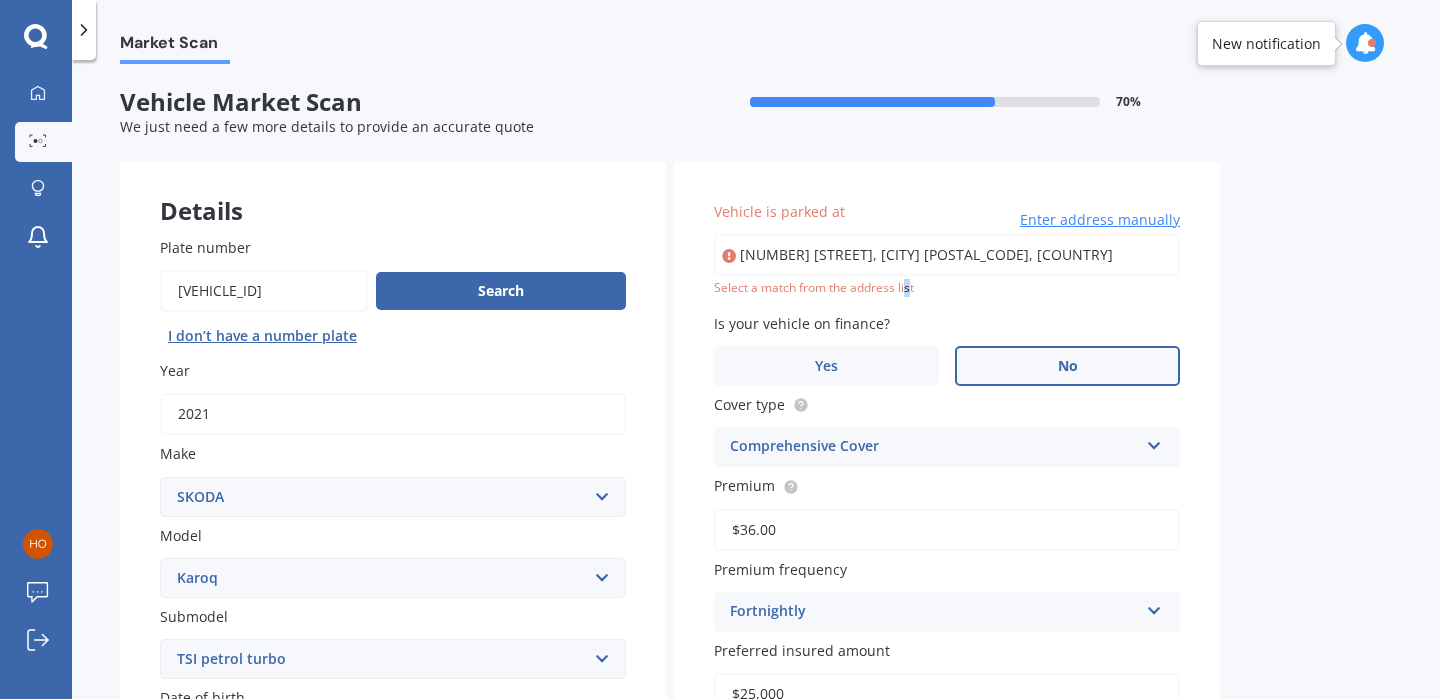 type on "[NUMBER] [STREET], [CITY] [POSTAL_CODE]" 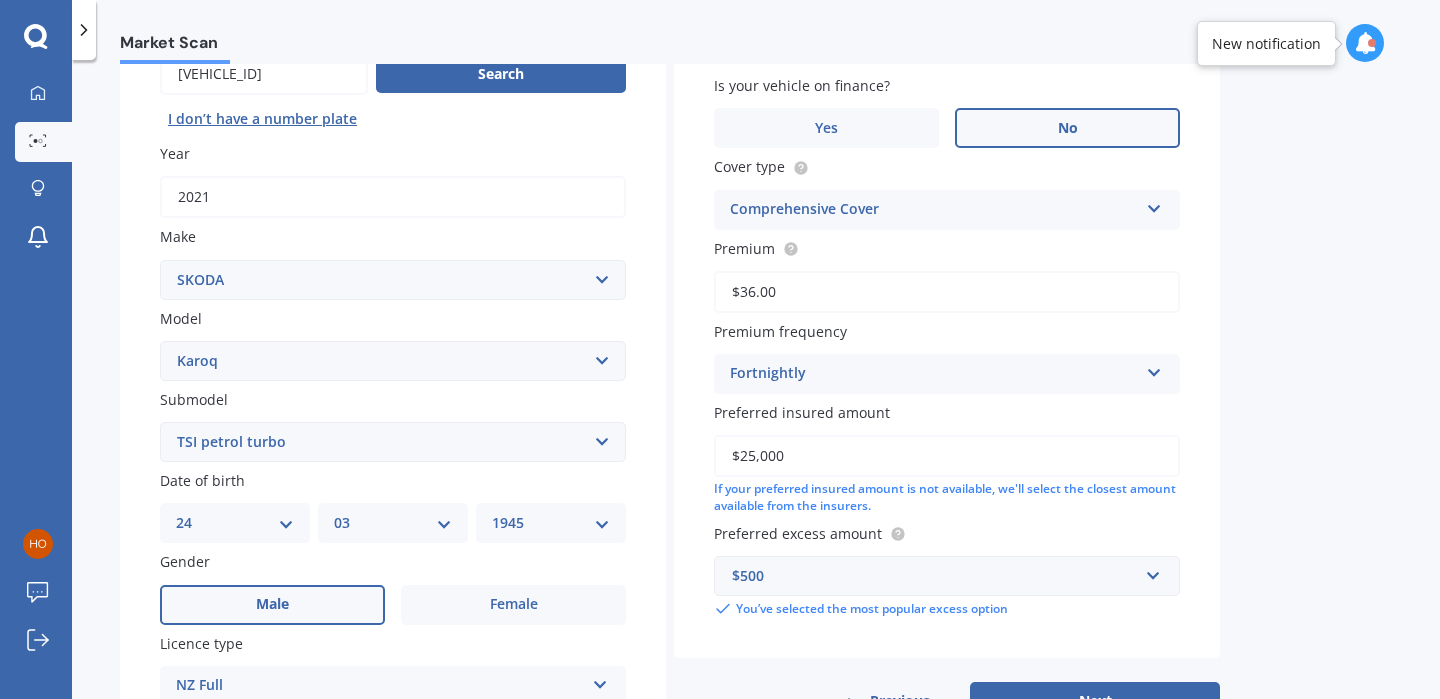 scroll, scrollTop: 364, scrollLeft: 0, axis: vertical 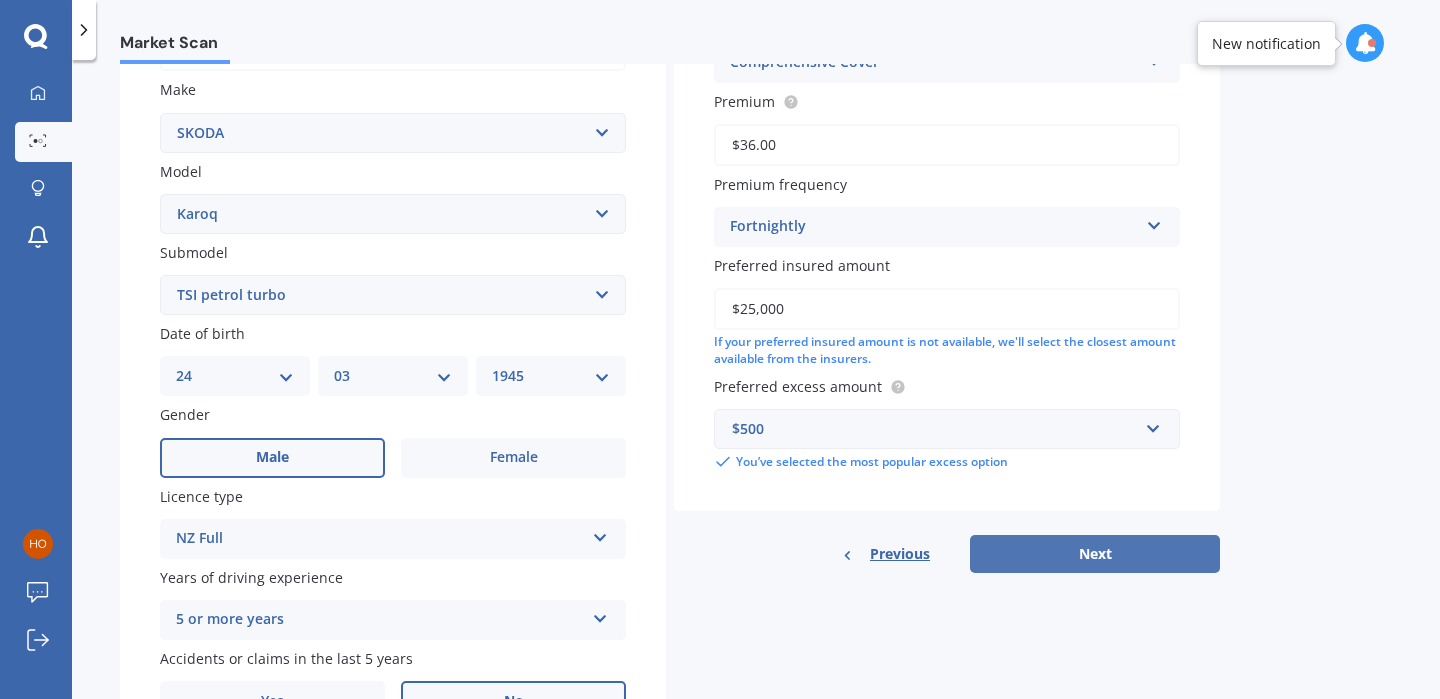 click on "Next" at bounding box center (1095, 554) 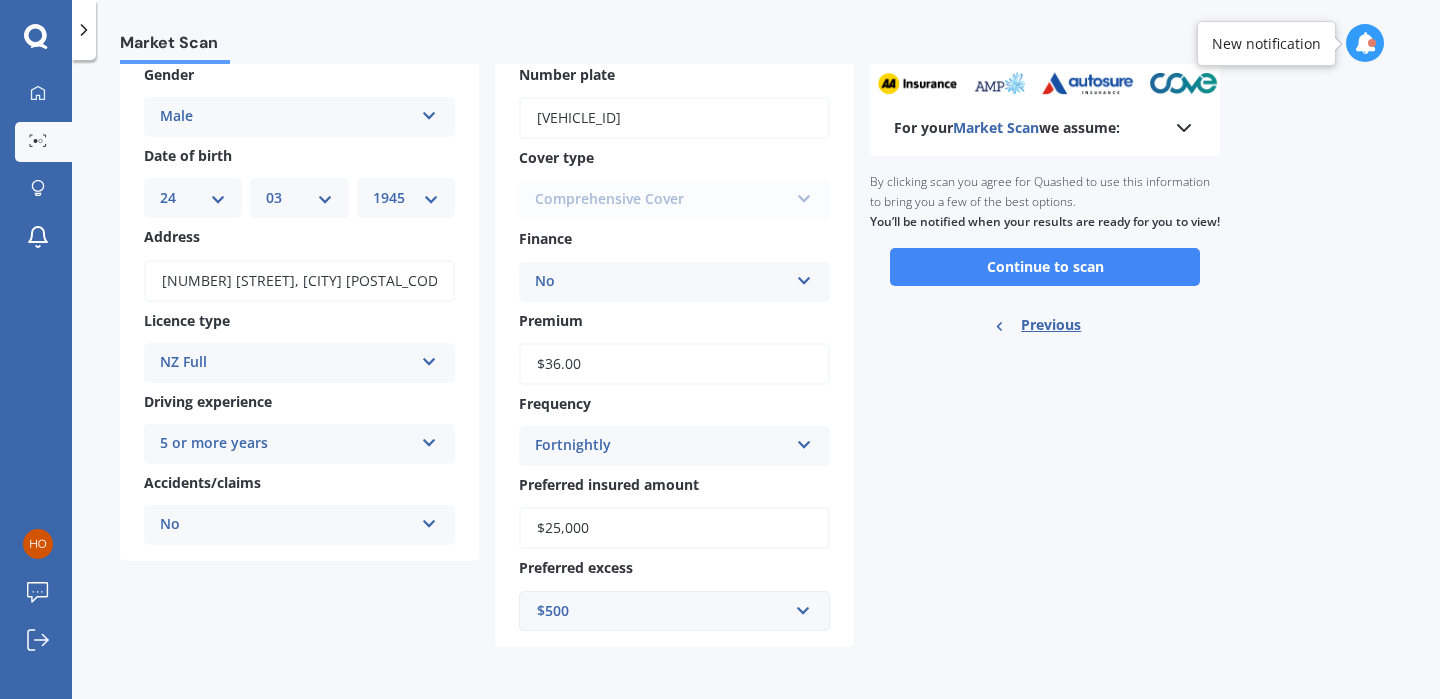 scroll, scrollTop: 0, scrollLeft: 0, axis: both 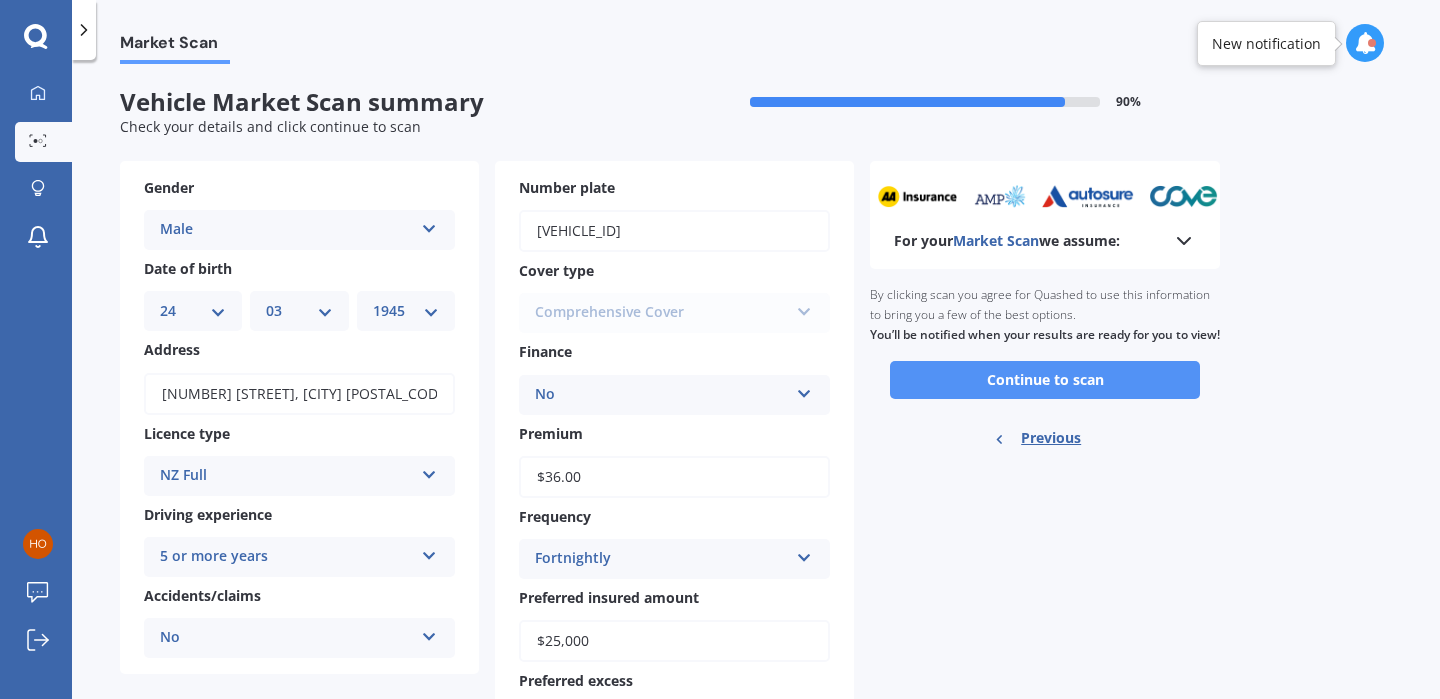 click on "Continue to scan" at bounding box center (1045, 380) 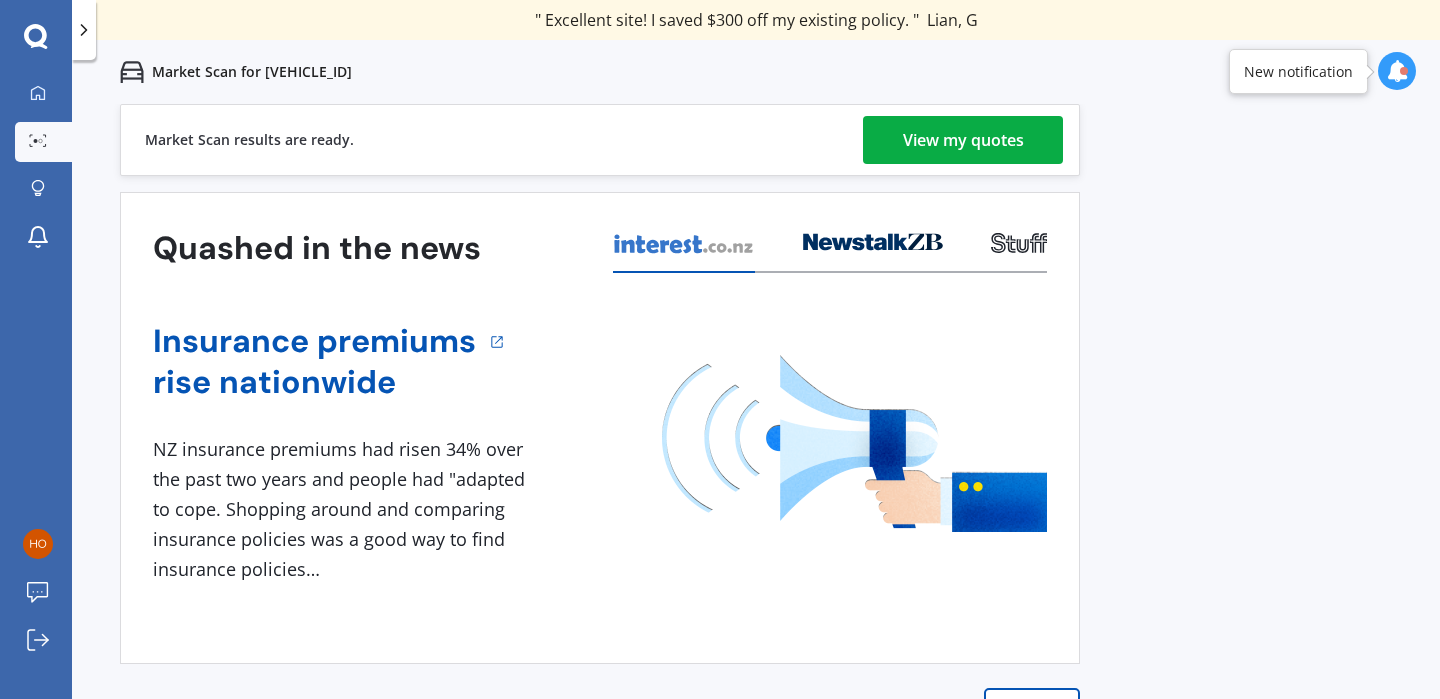 click on "View my quotes" at bounding box center [963, 140] 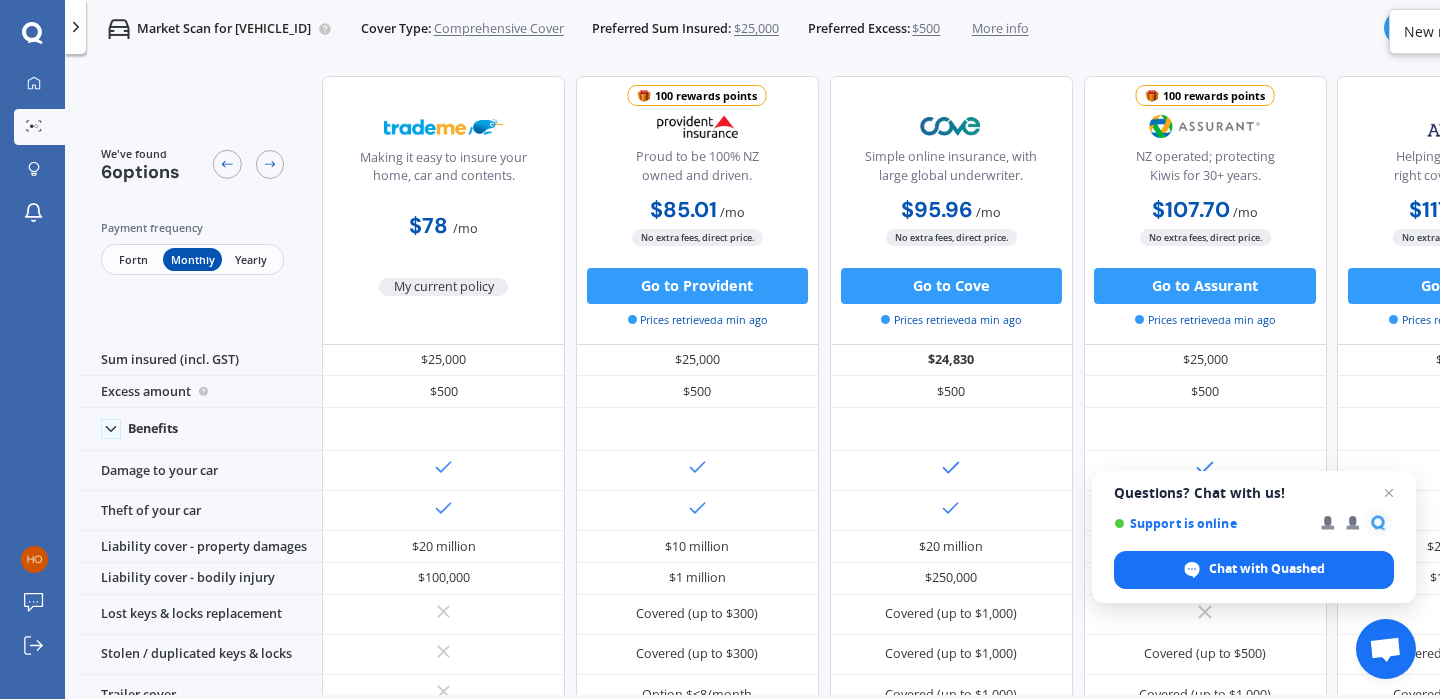 drag, startPoint x: 1203, startPoint y: 34, endPoint x: 1101, endPoint y: 39, distance: 102.122475 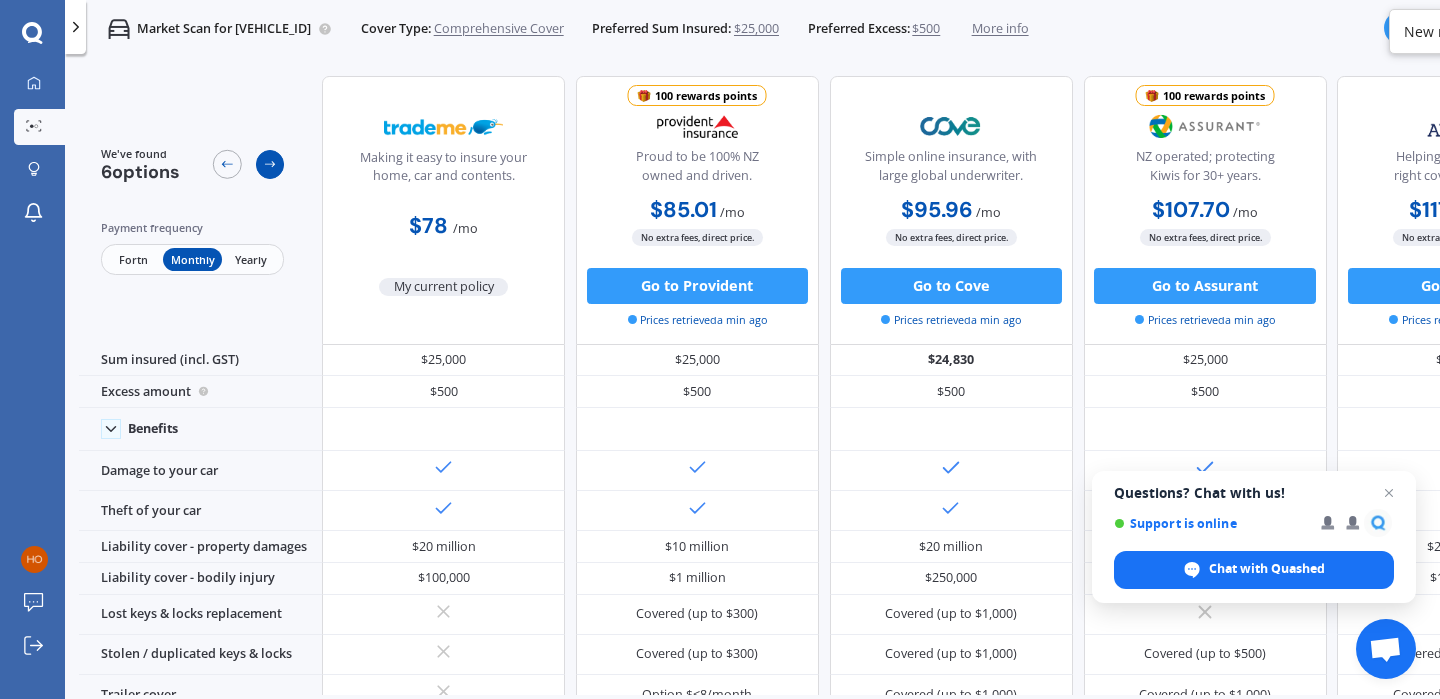 click 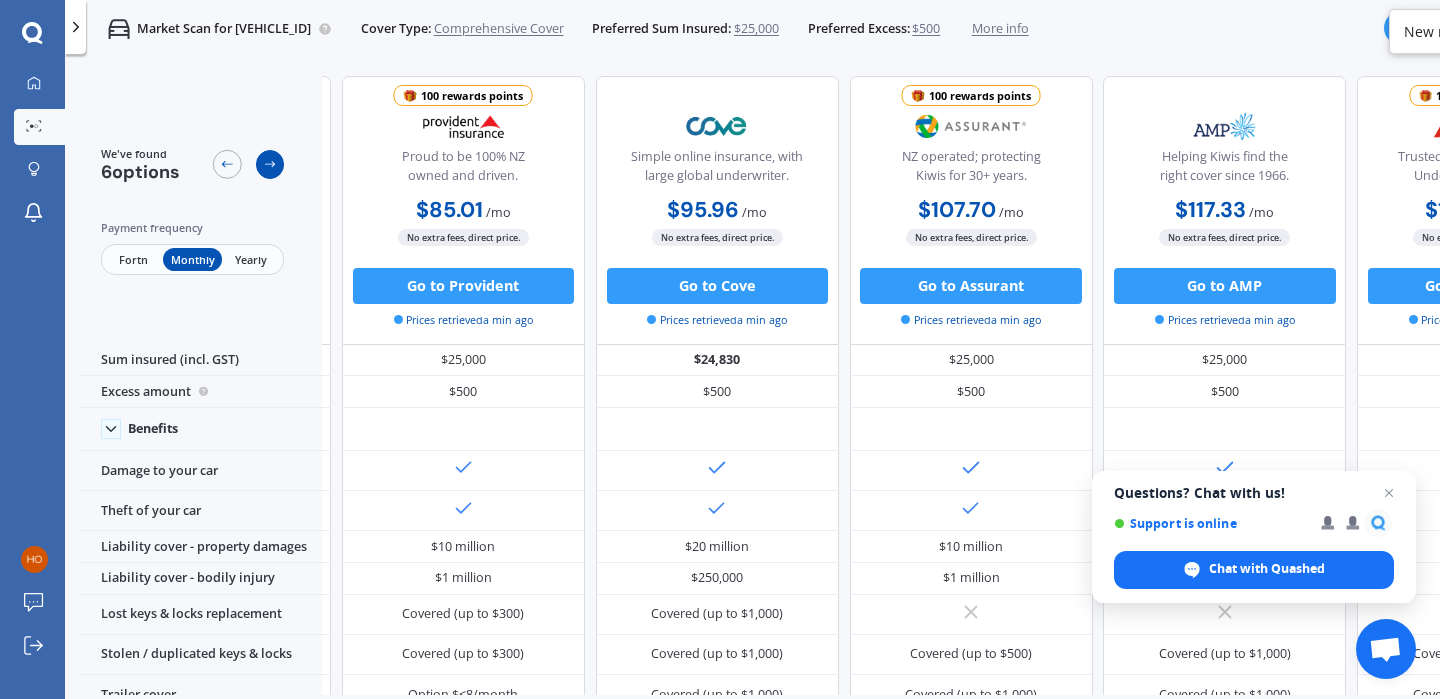 scroll, scrollTop: 0, scrollLeft: 300, axis: horizontal 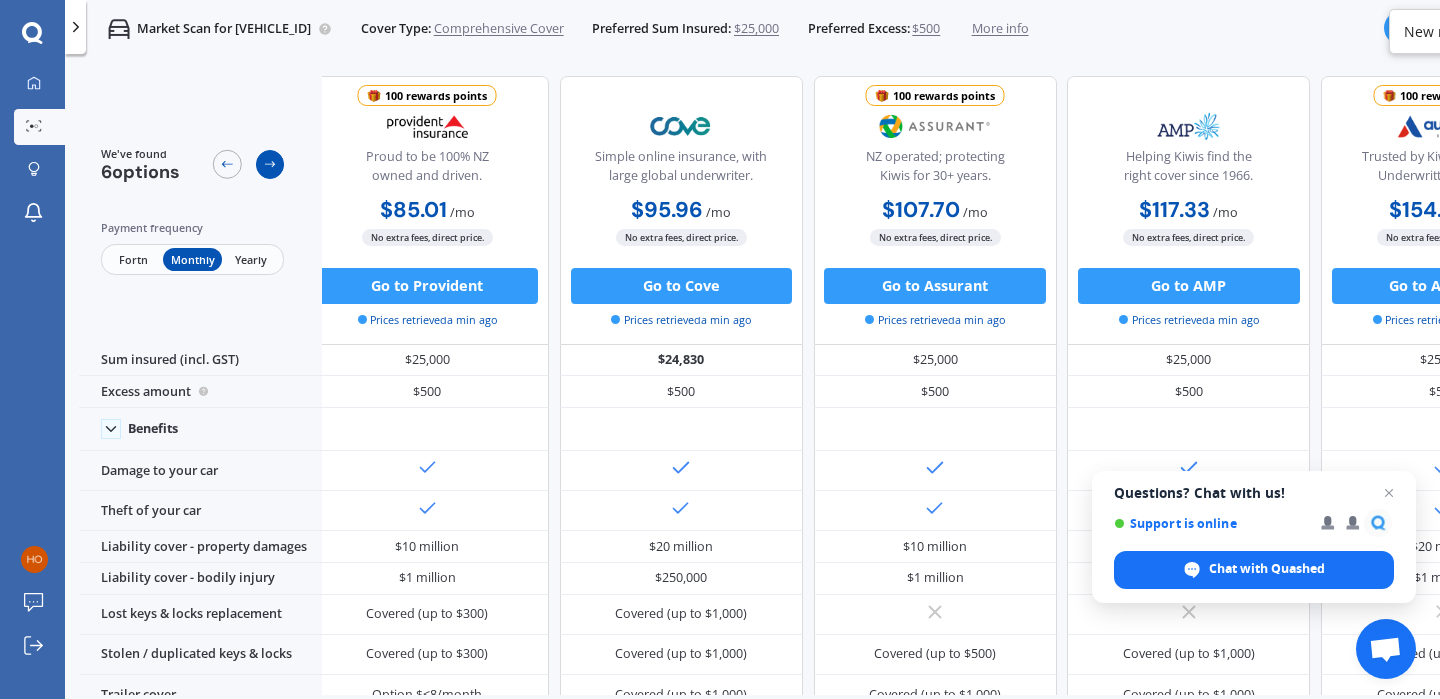 click 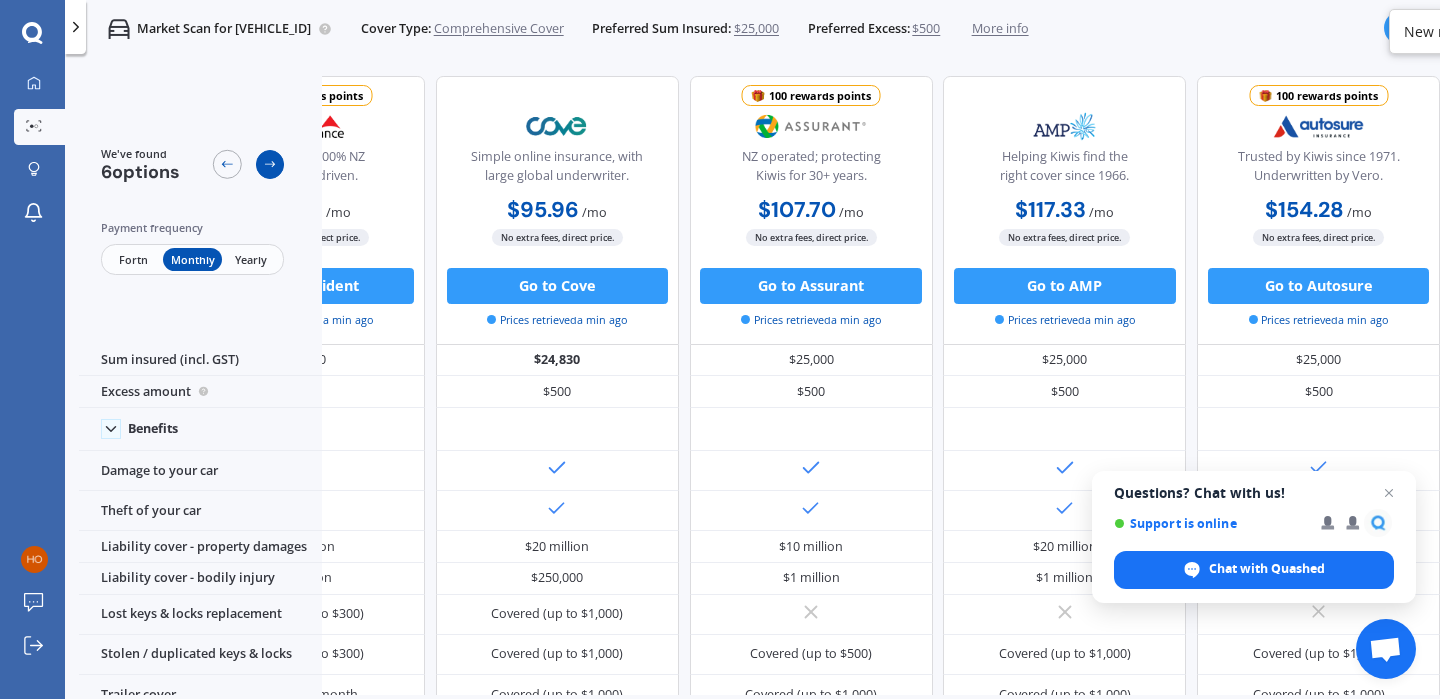scroll, scrollTop: 0, scrollLeft: 447, axis: horizontal 